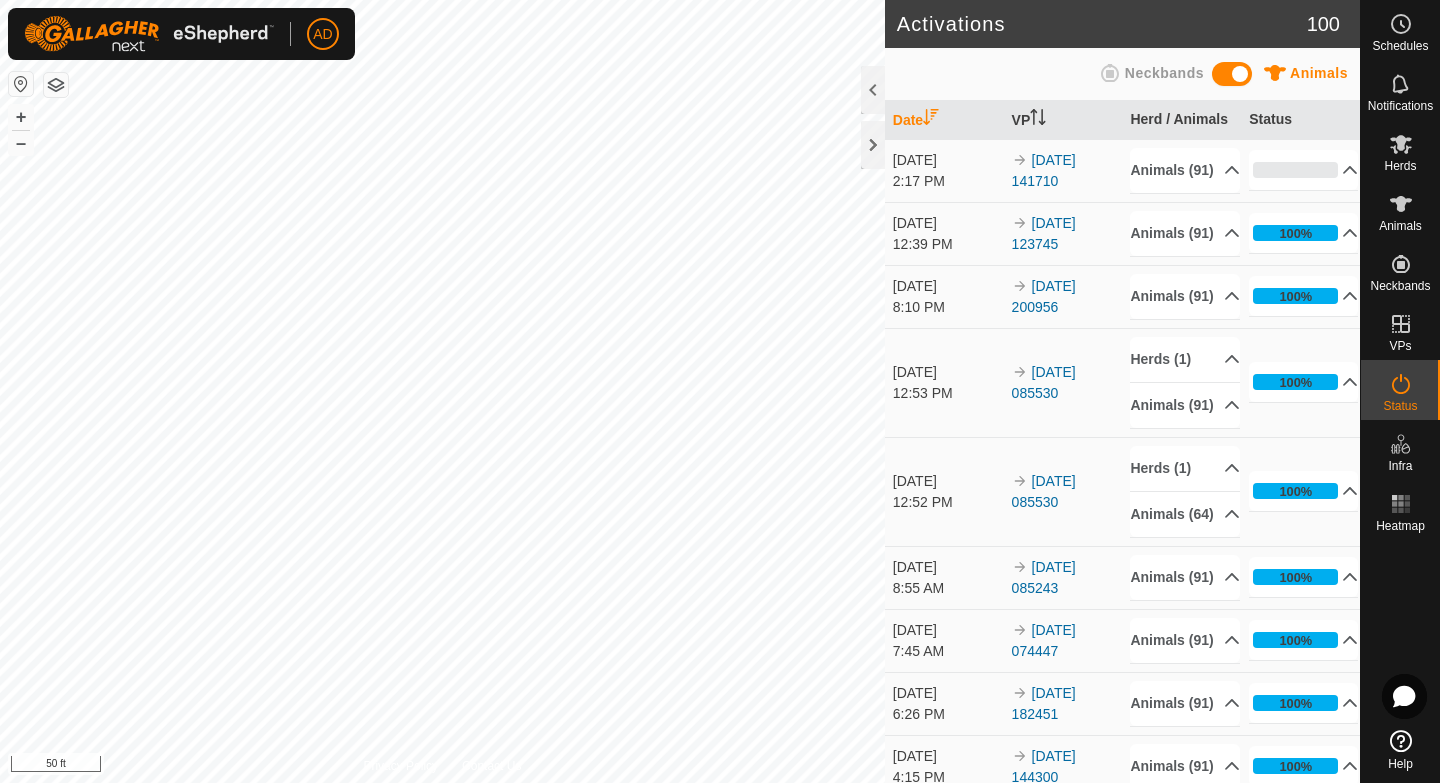 scroll, scrollTop: 0, scrollLeft: 0, axis: both 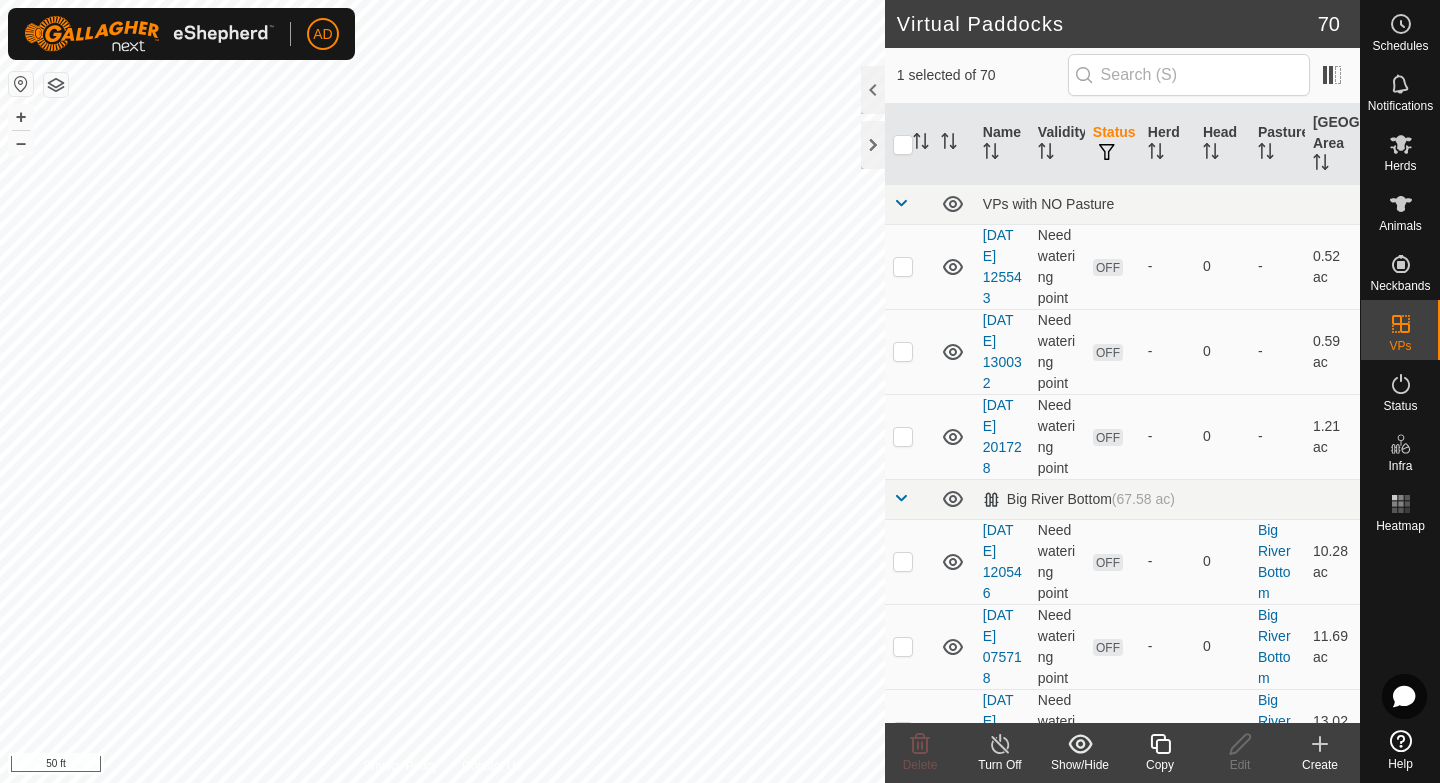 click on "Copy" 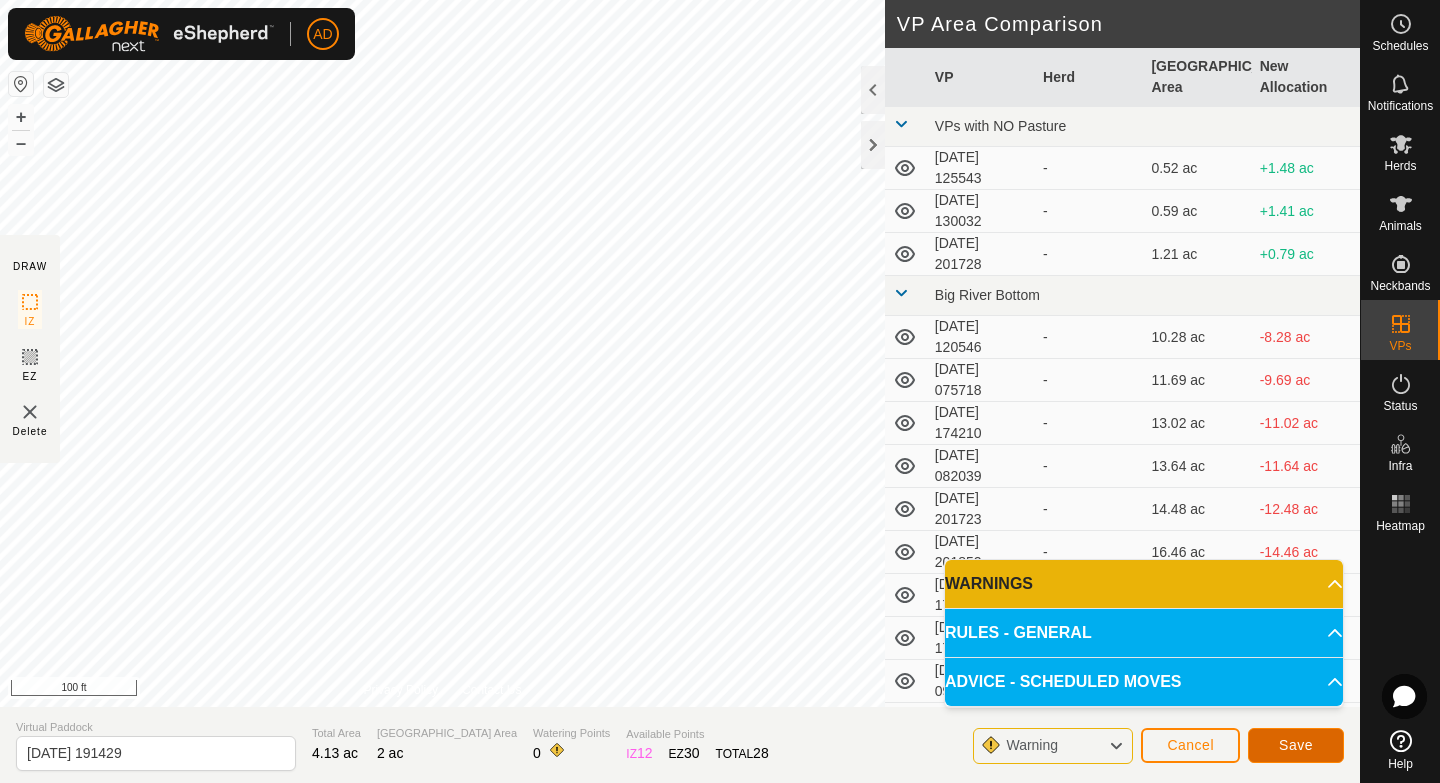 click on "Save" 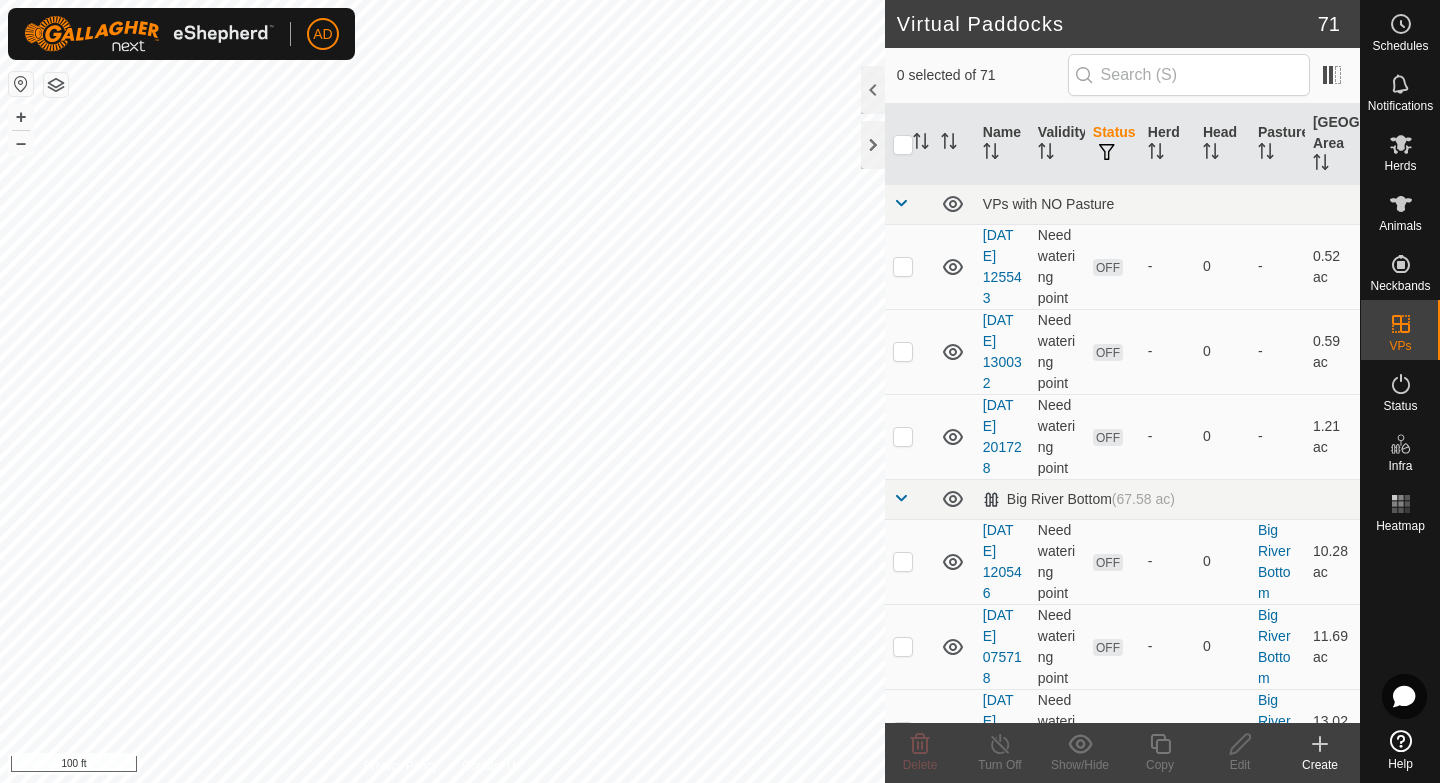 checkbox on "true" 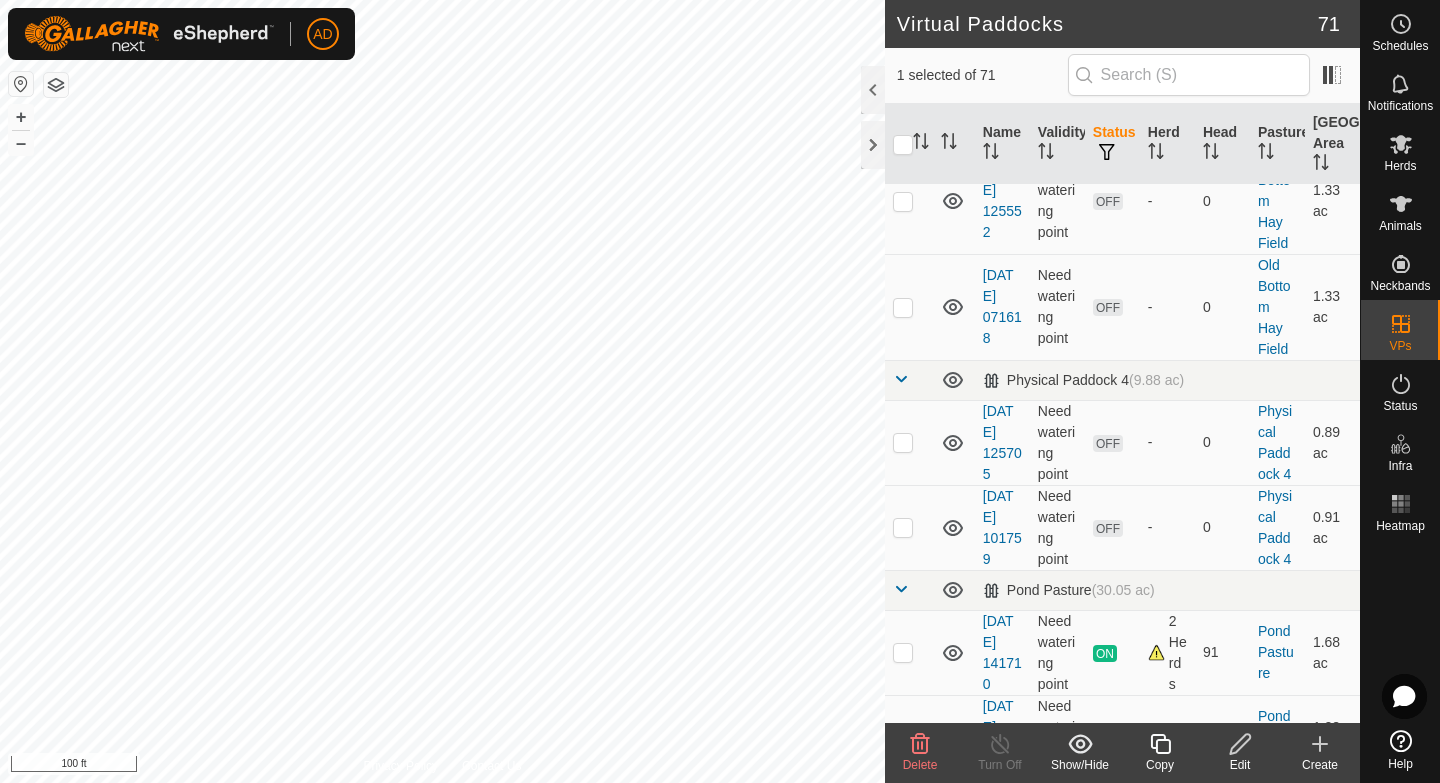 scroll, scrollTop: 6448, scrollLeft: 0, axis: vertical 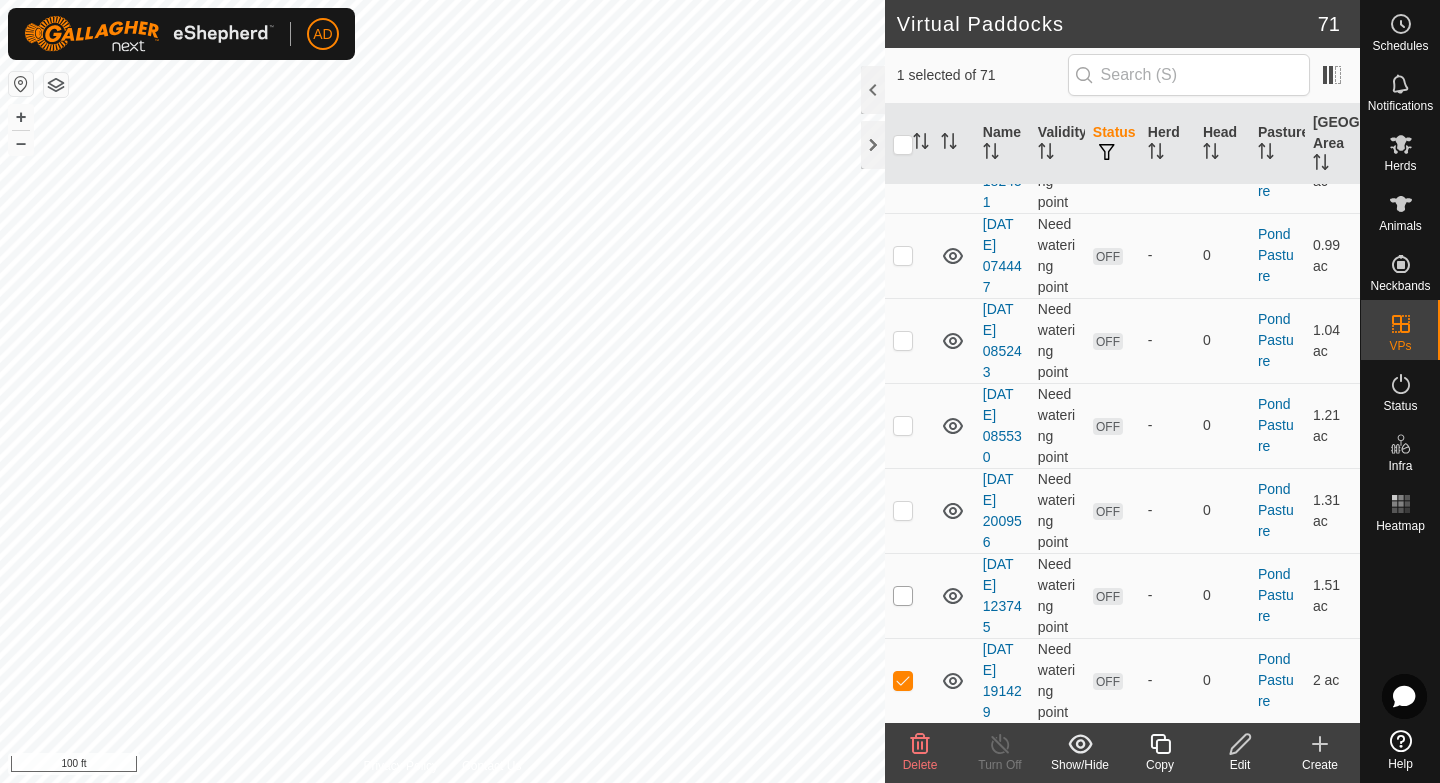 click at bounding box center [903, 596] 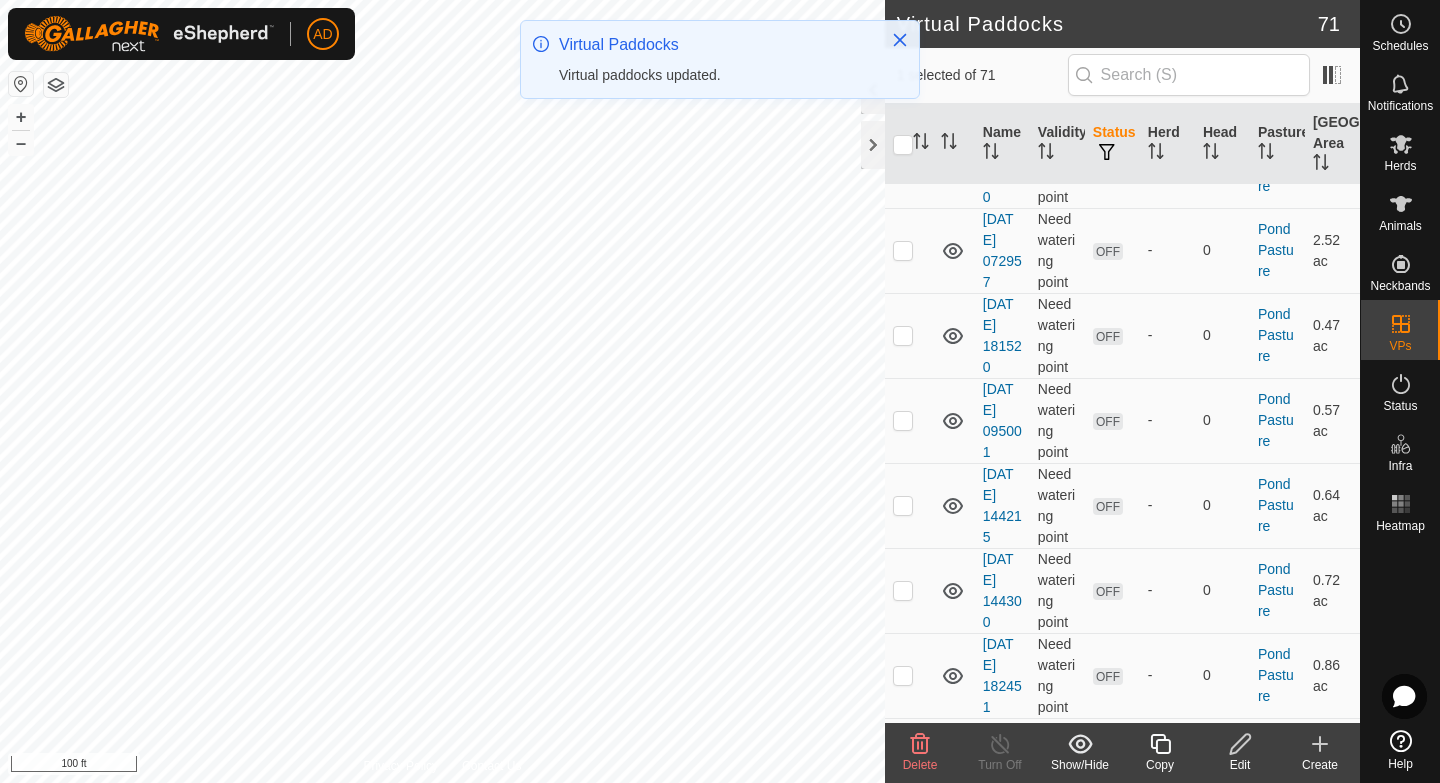 scroll, scrollTop: 6448, scrollLeft: 0, axis: vertical 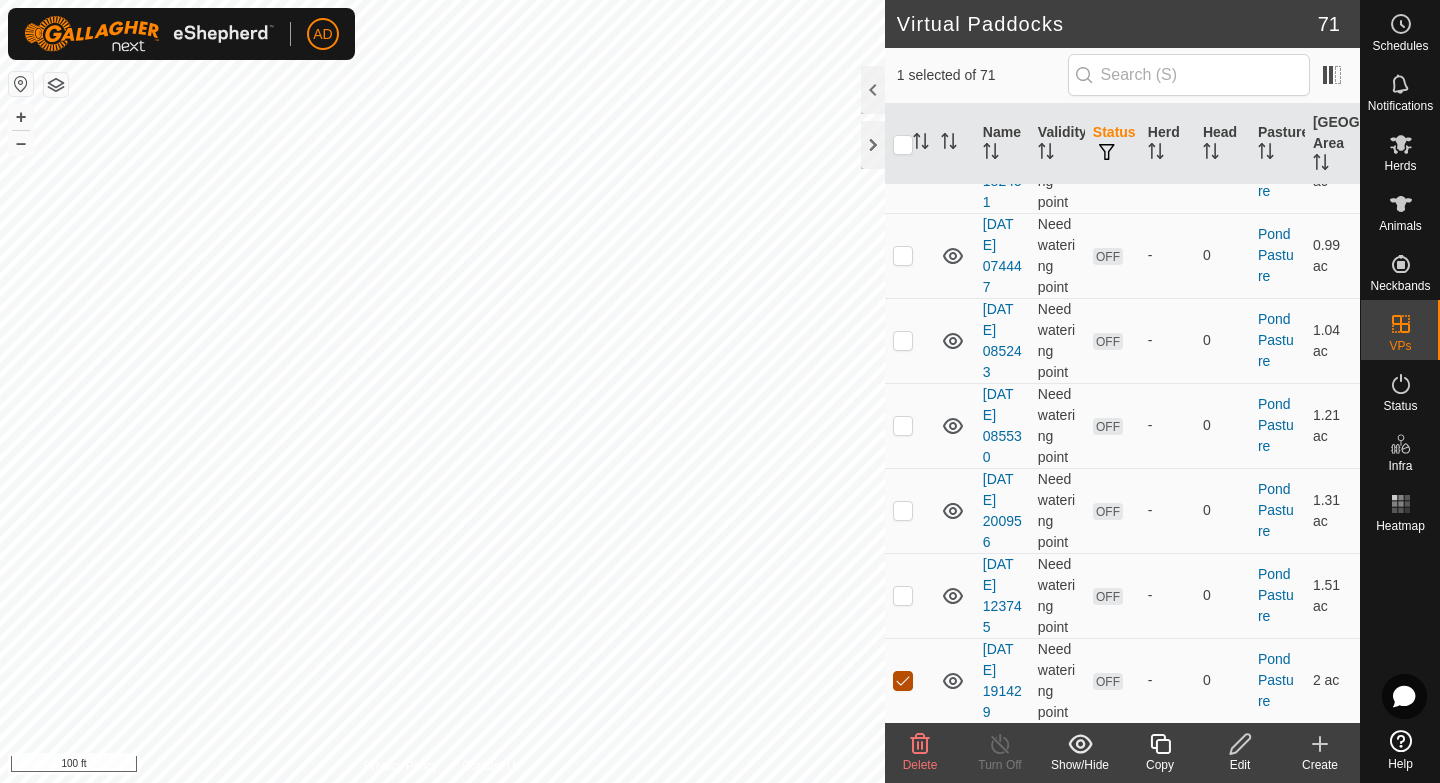 click at bounding box center [903, 681] 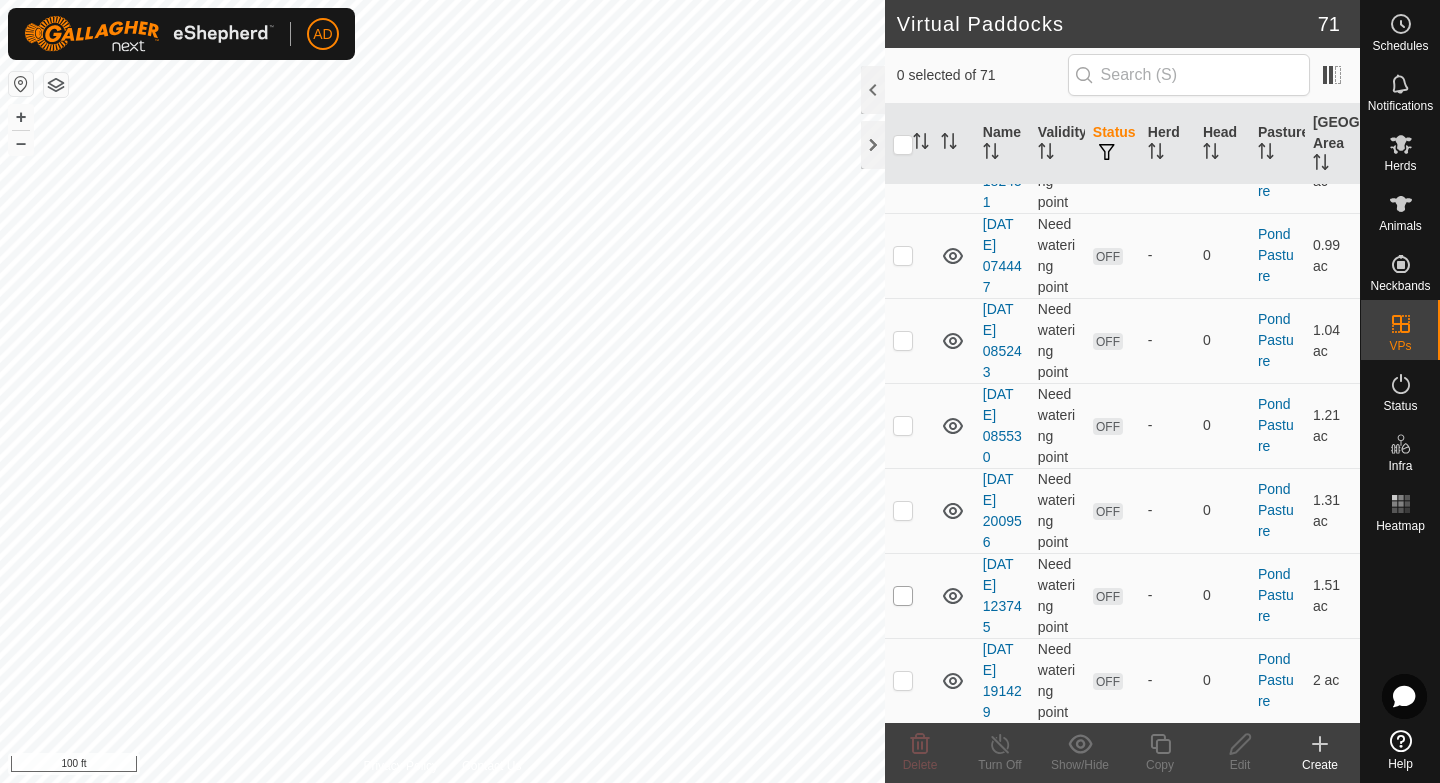 click at bounding box center (903, 596) 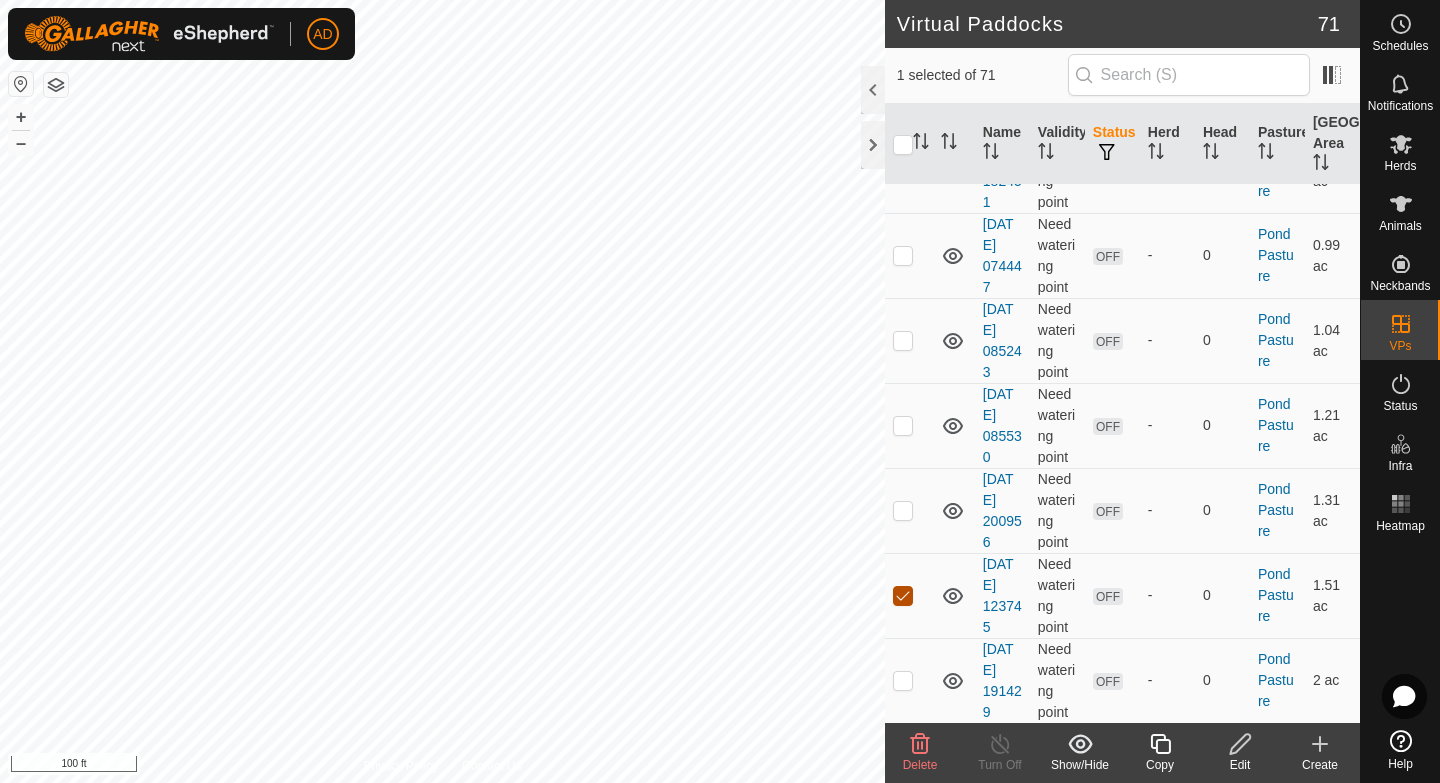 click at bounding box center [903, 596] 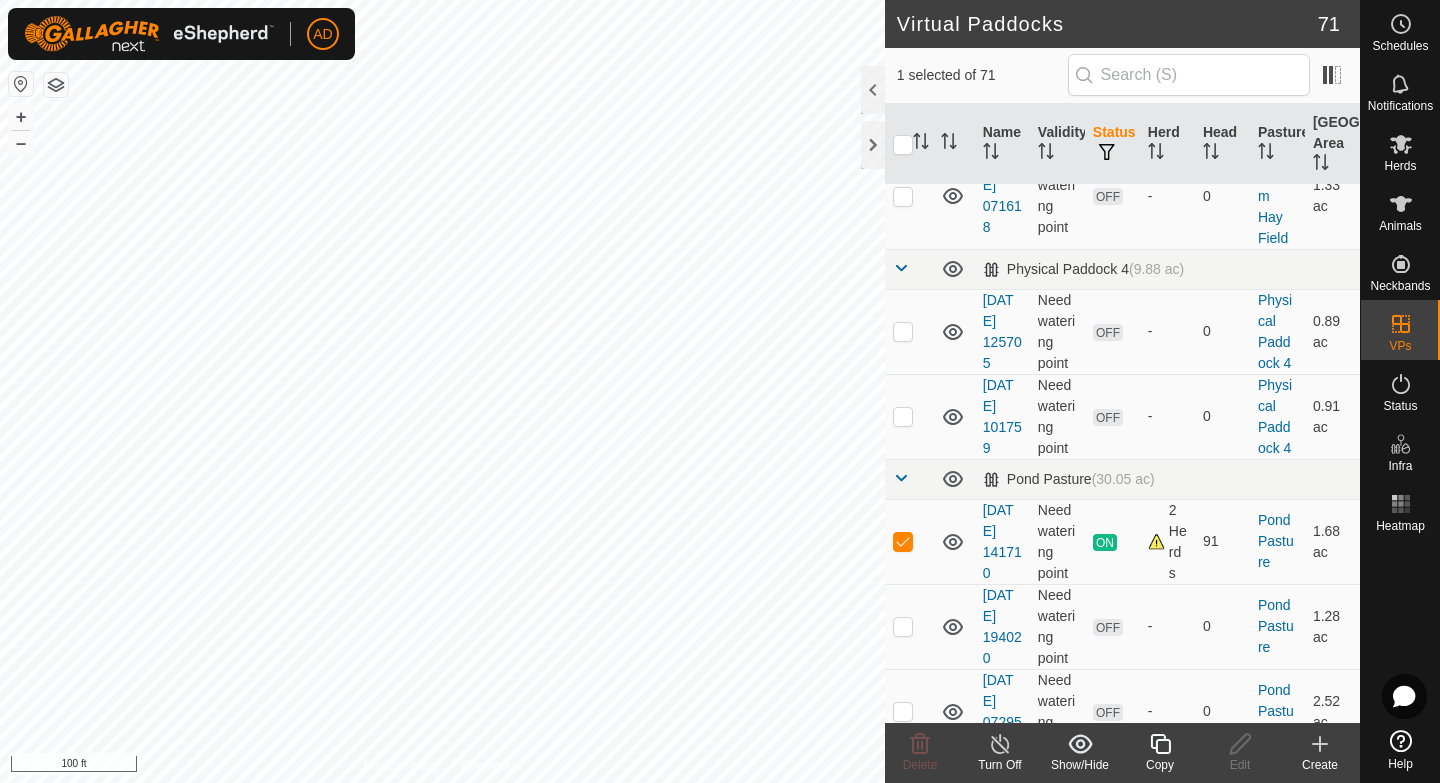 scroll, scrollTop: 5500, scrollLeft: 0, axis: vertical 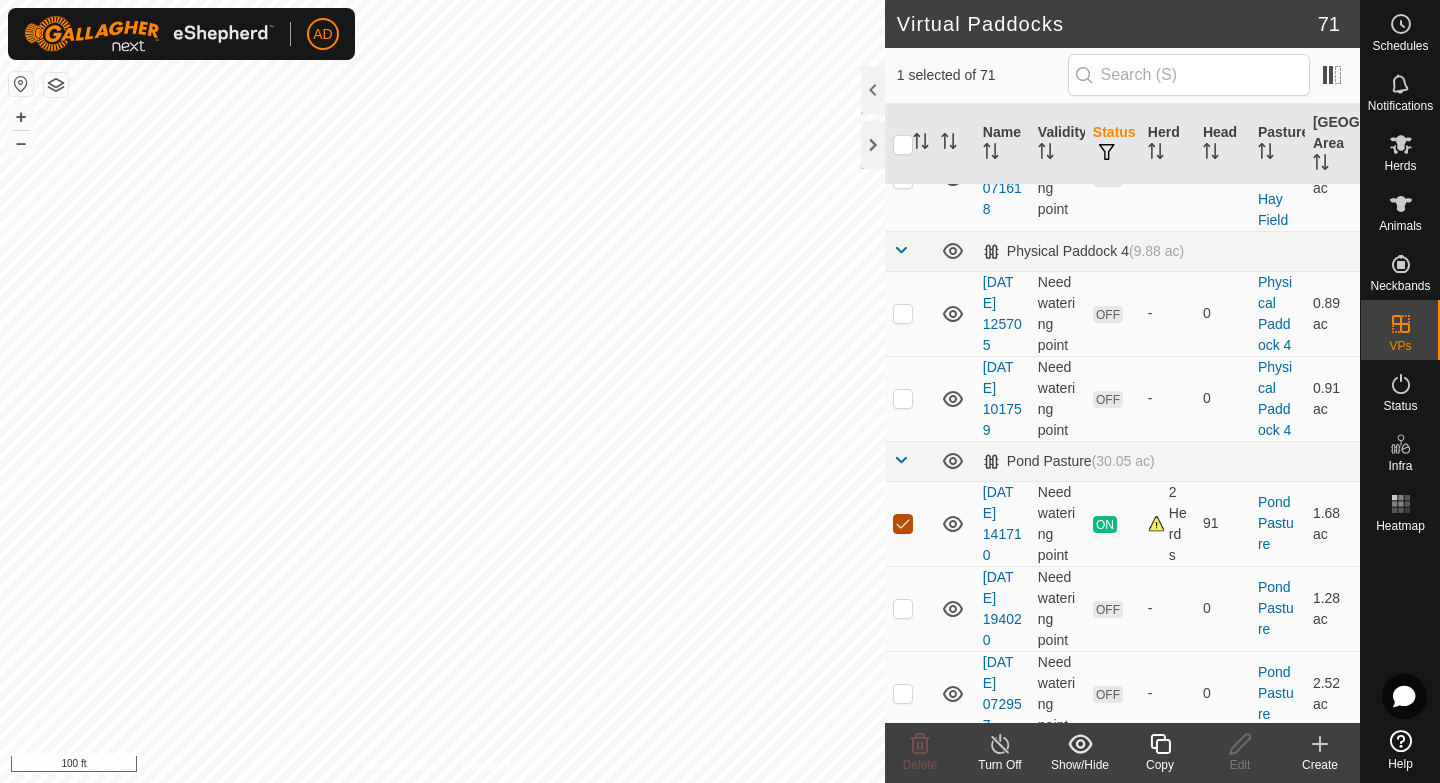 click at bounding box center (903, 524) 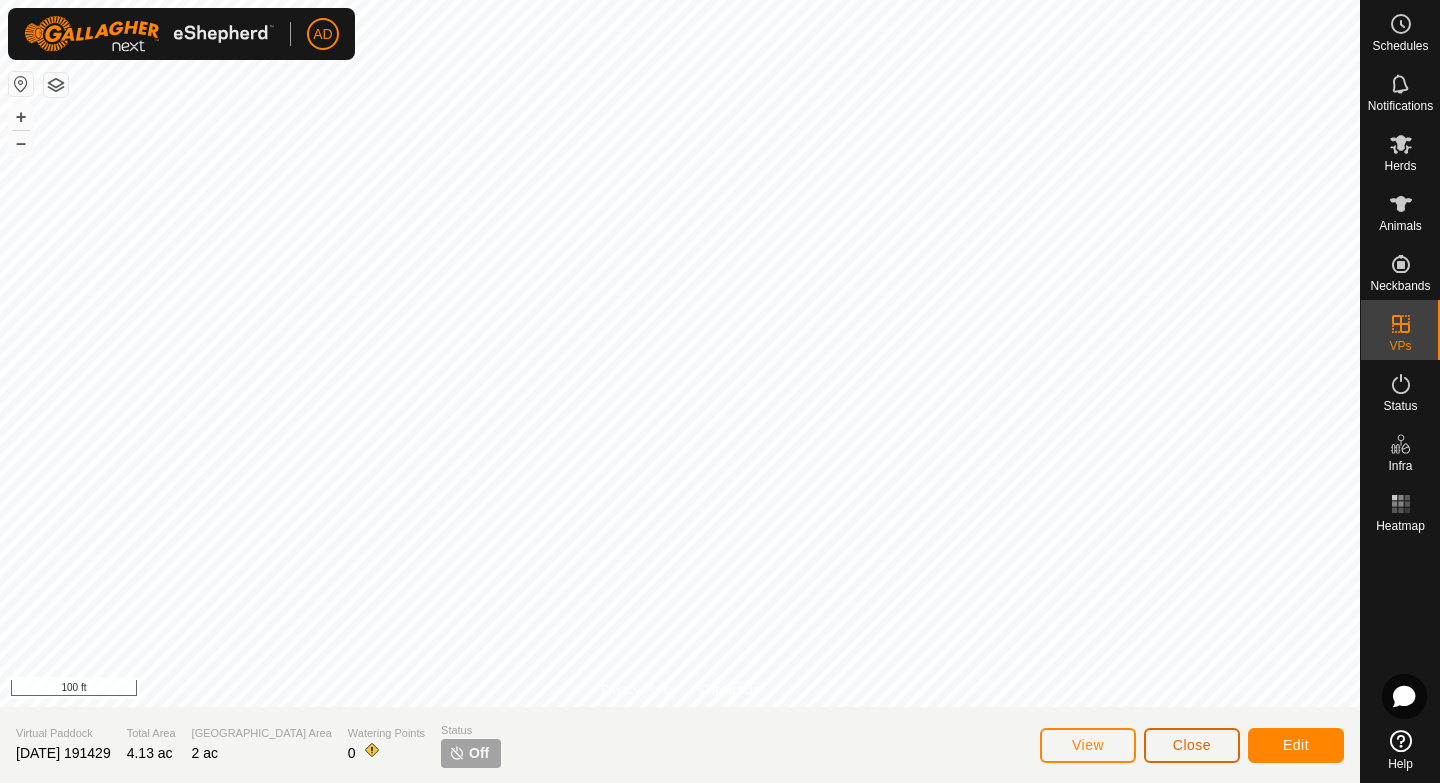 click on "Close" 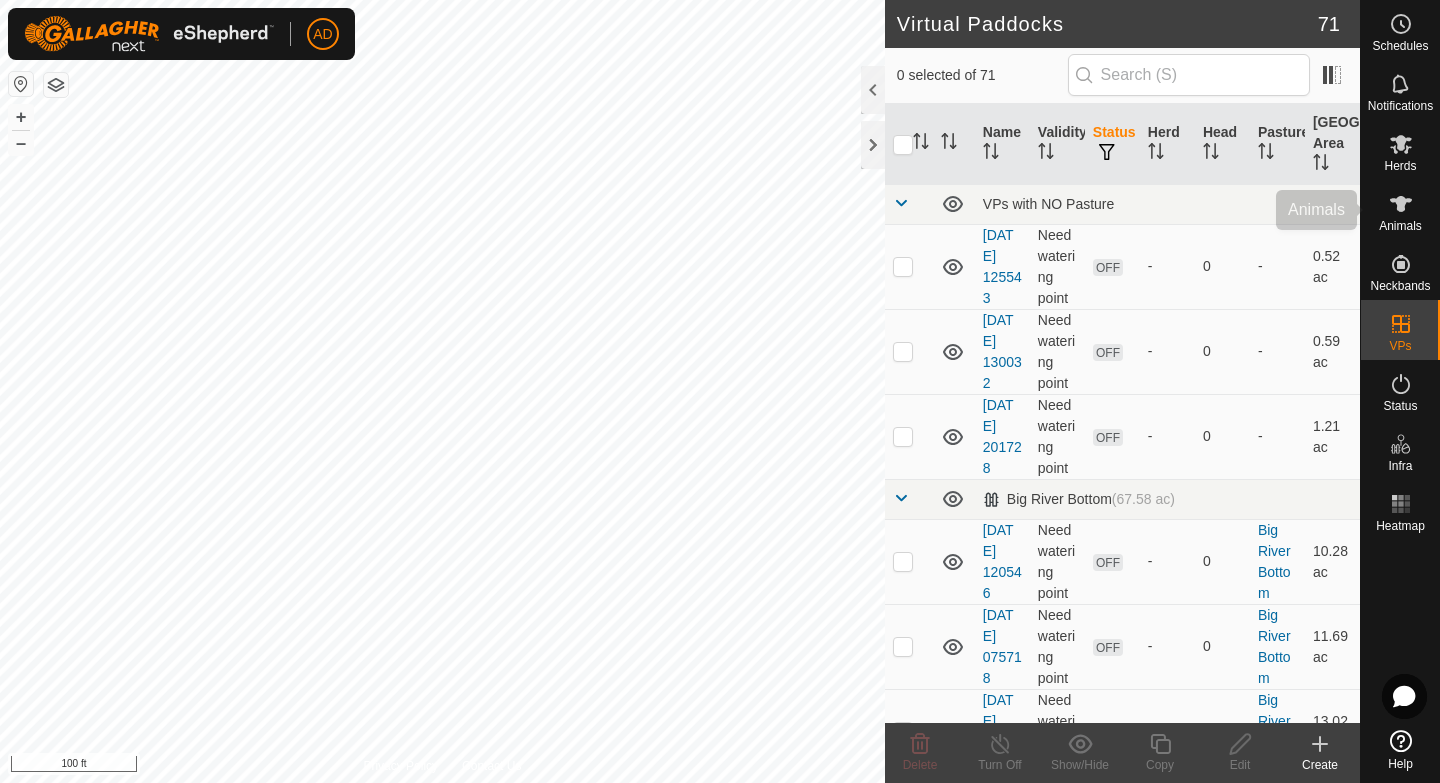 click 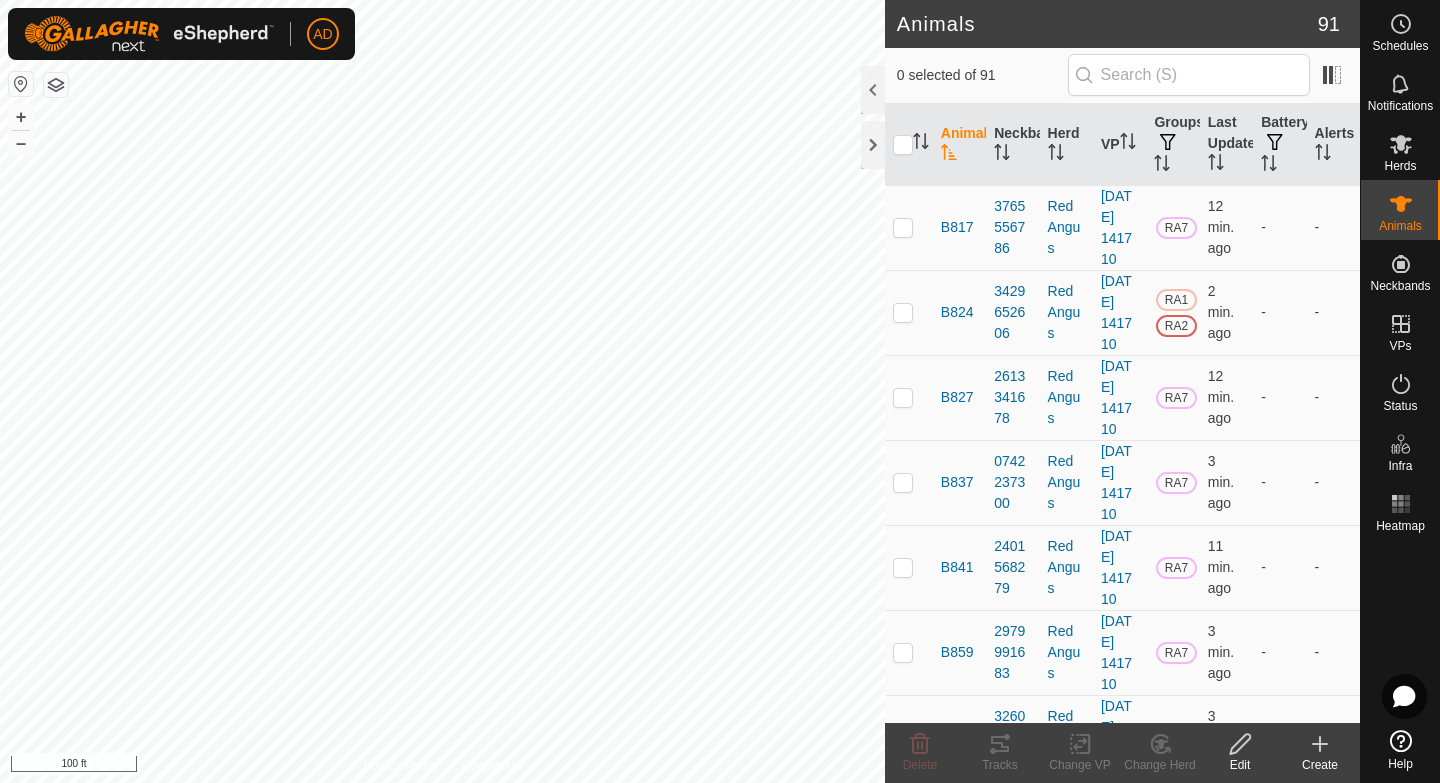 click at bounding box center (903, 145) 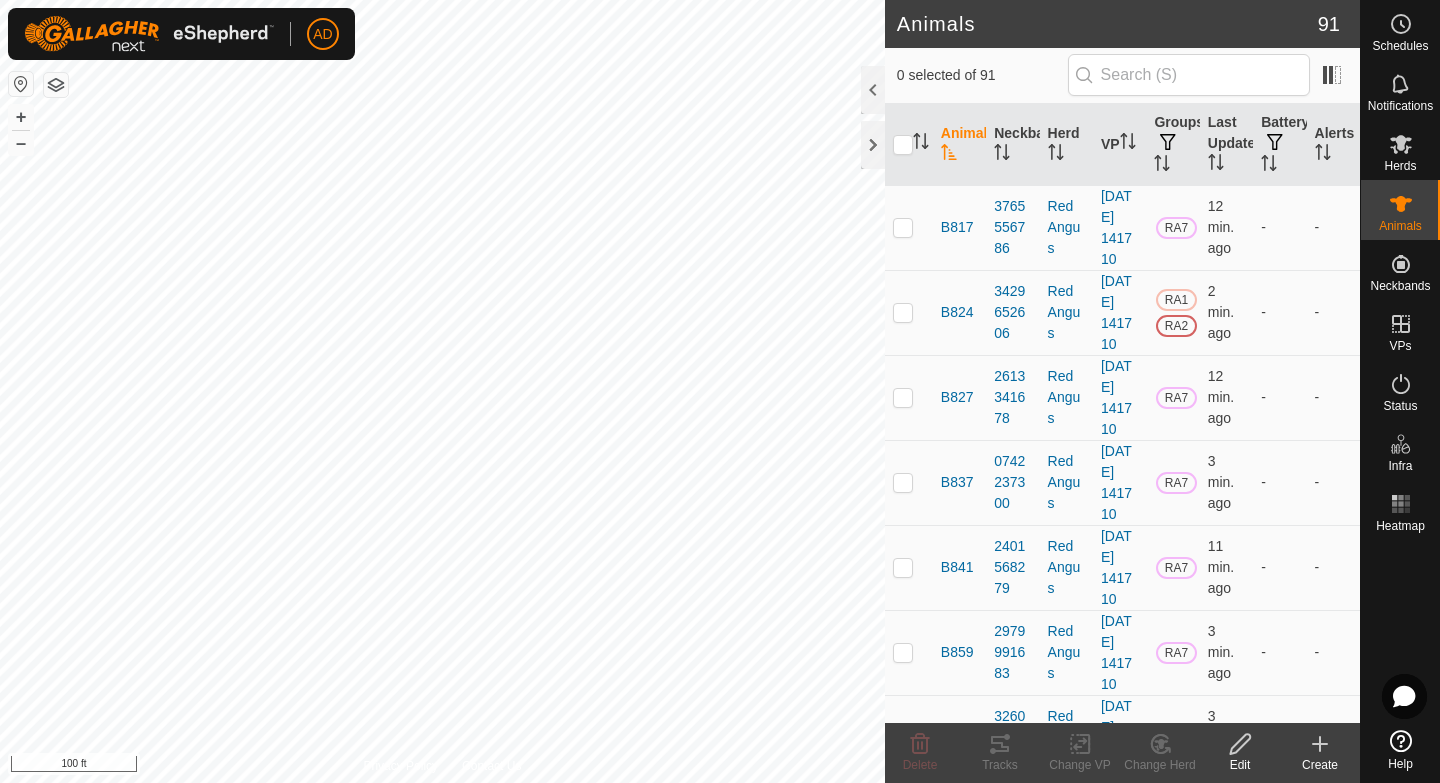 checkbox on "true" 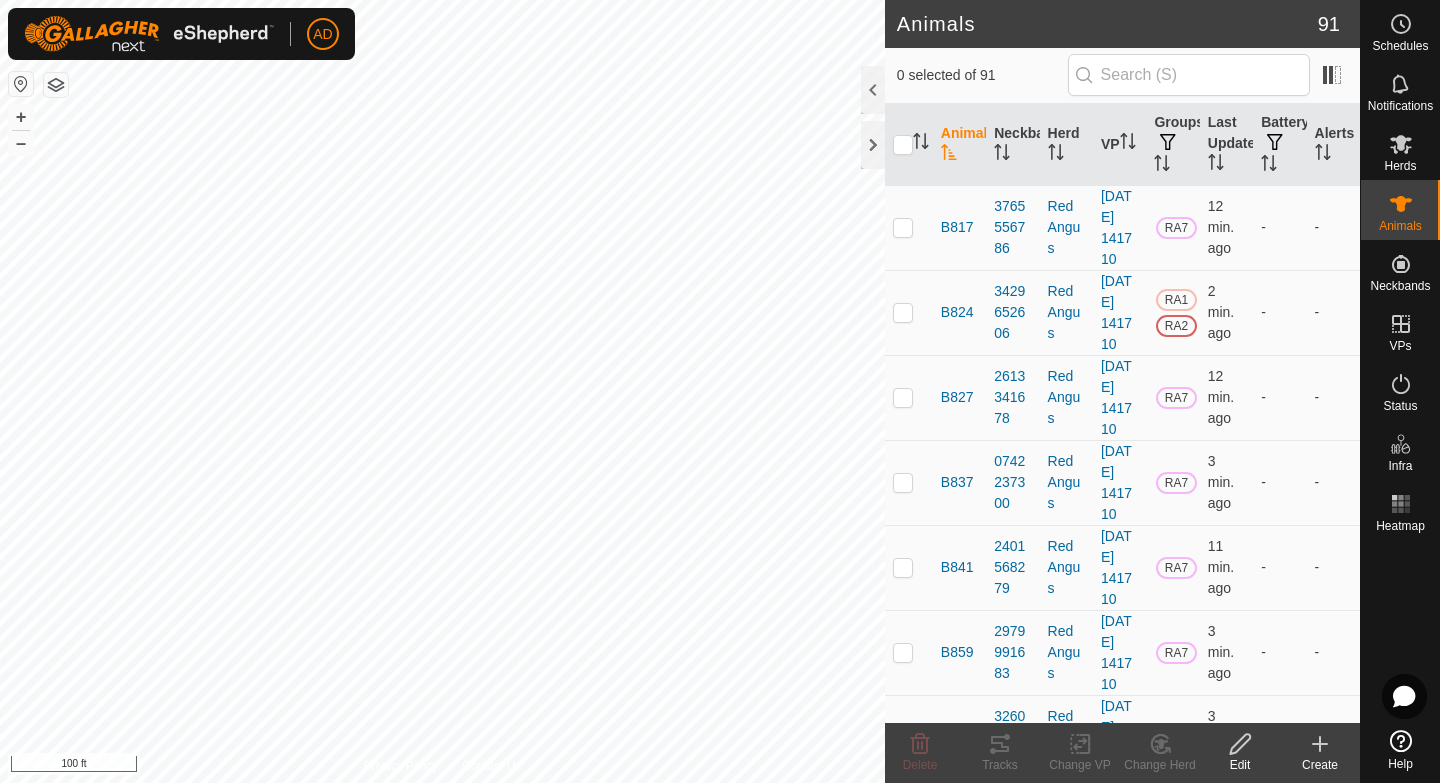 checkbox on "true" 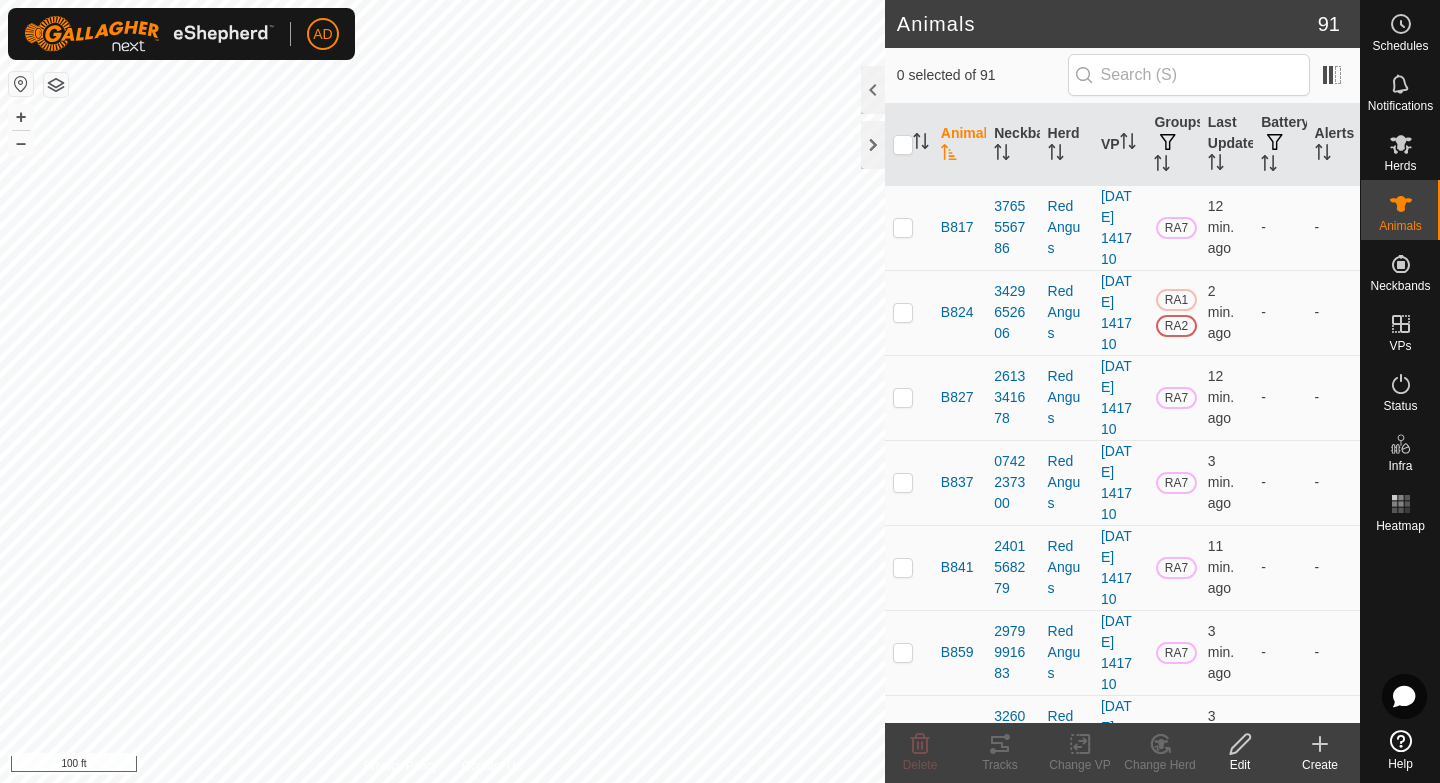 checkbox on "true" 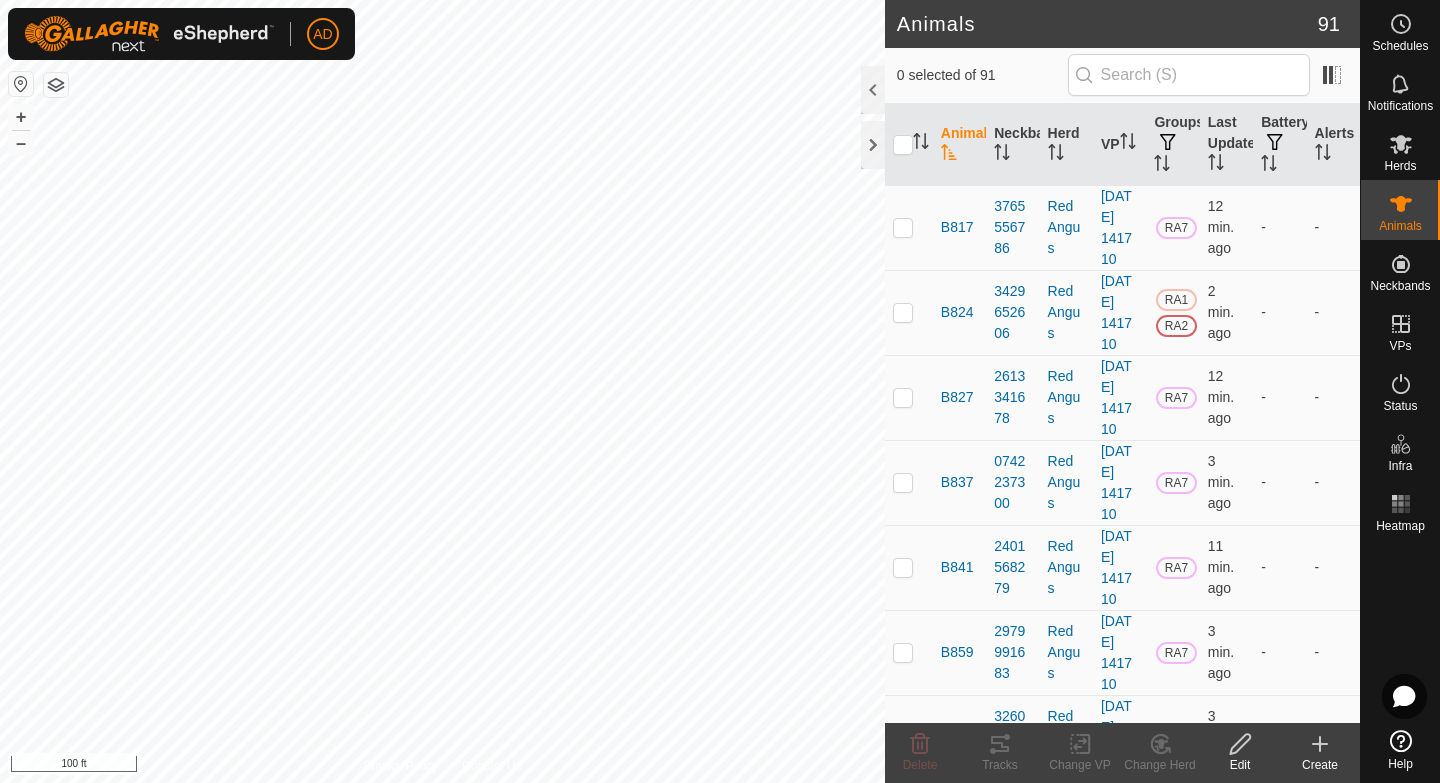 checkbox on "true" 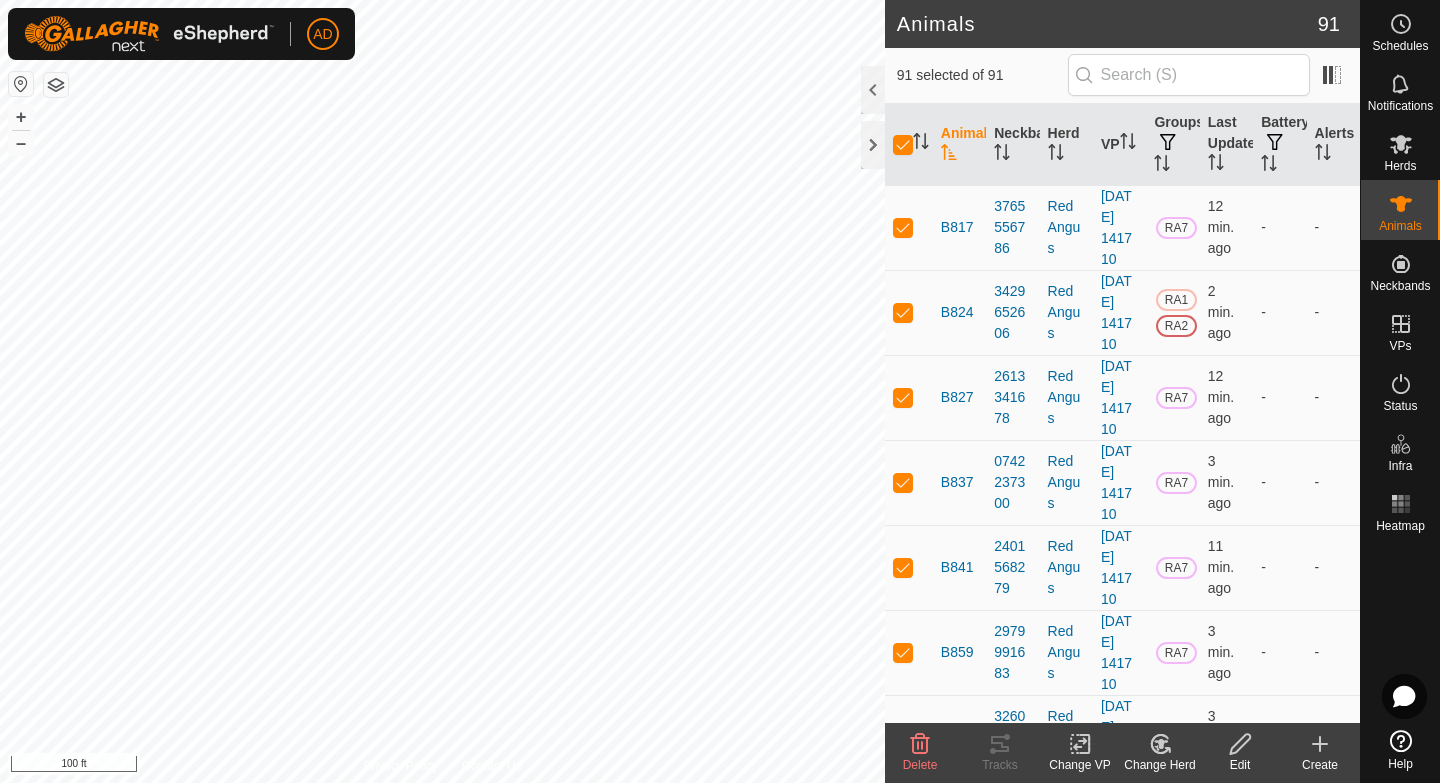 click on "Change VP" 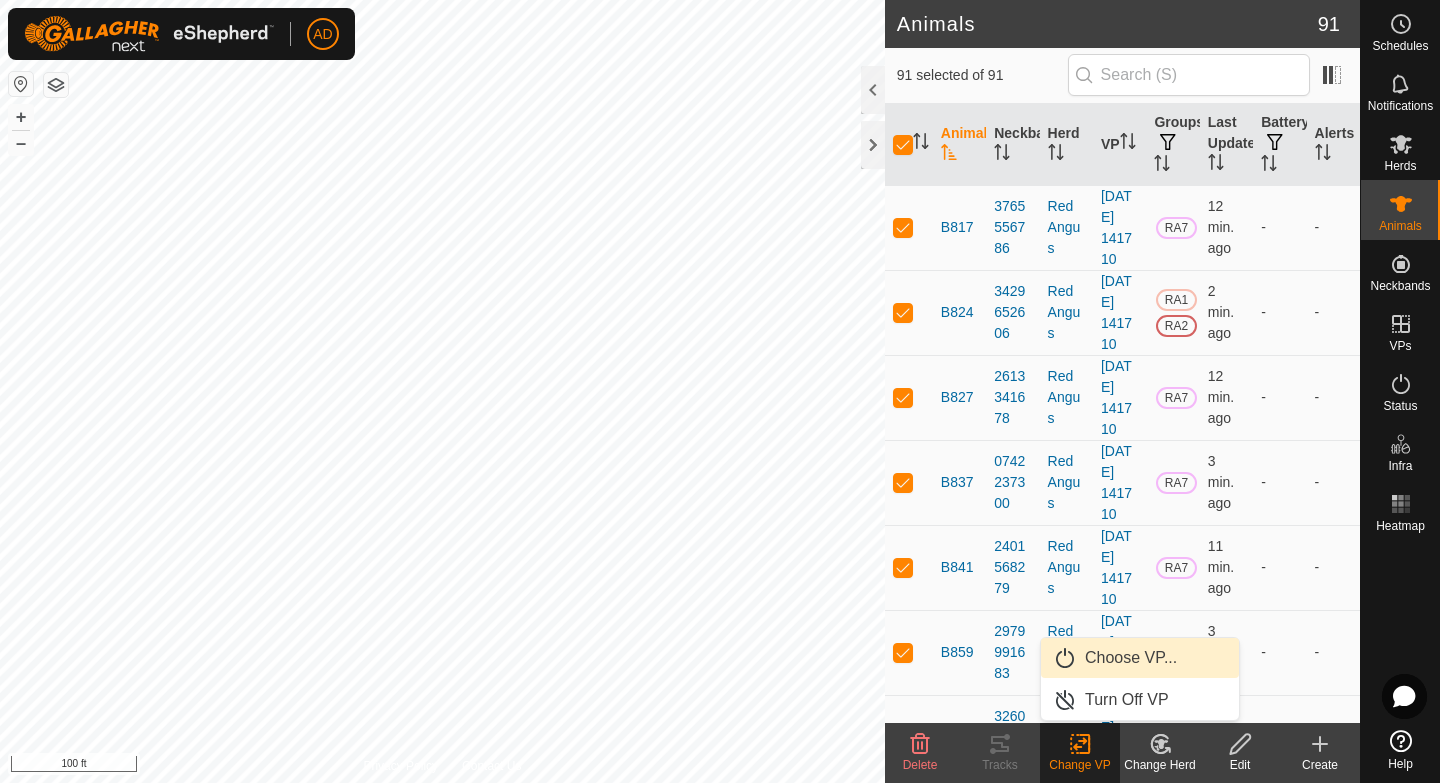 click on "Choose VP..." at bounding box center (1140, 658) 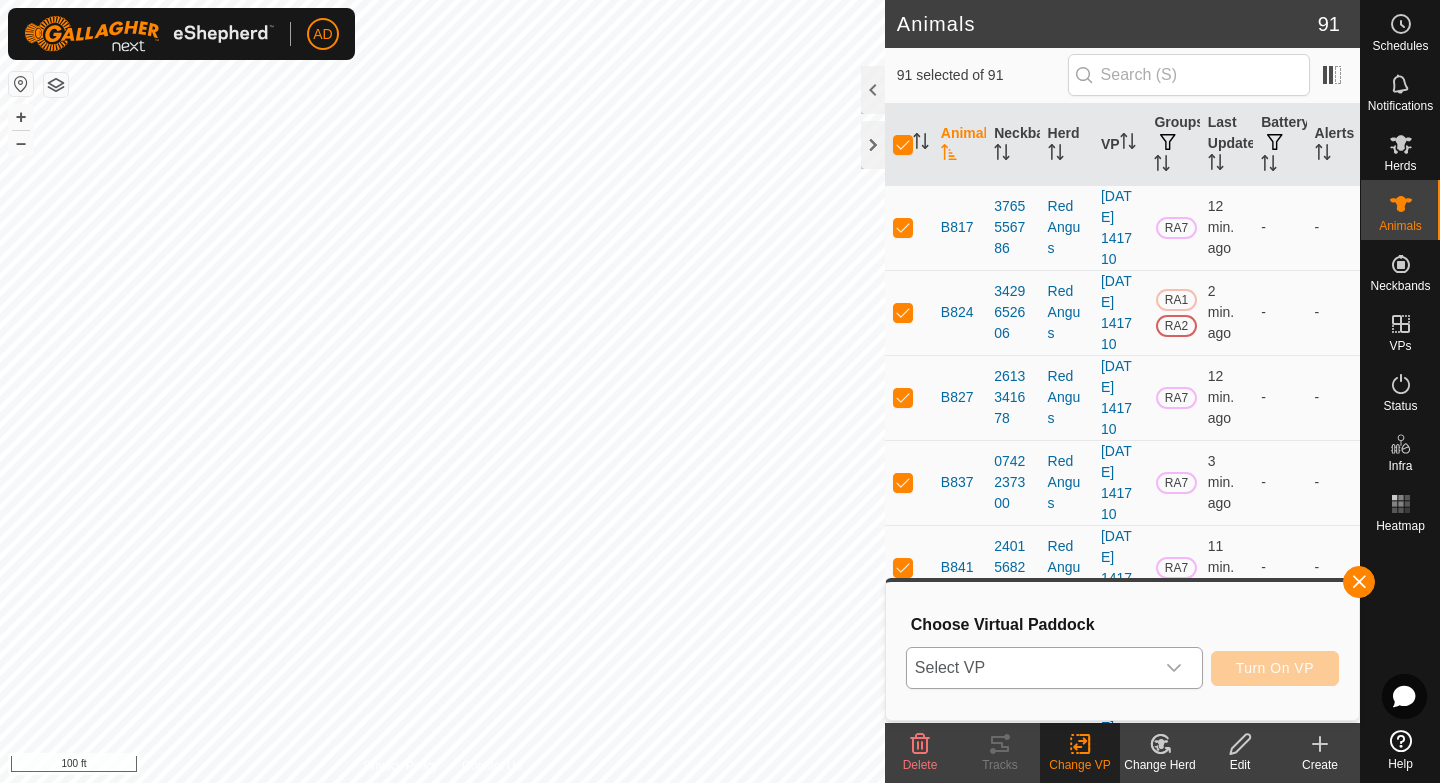 click on "Select VP" at bounding box center (1030, 668) 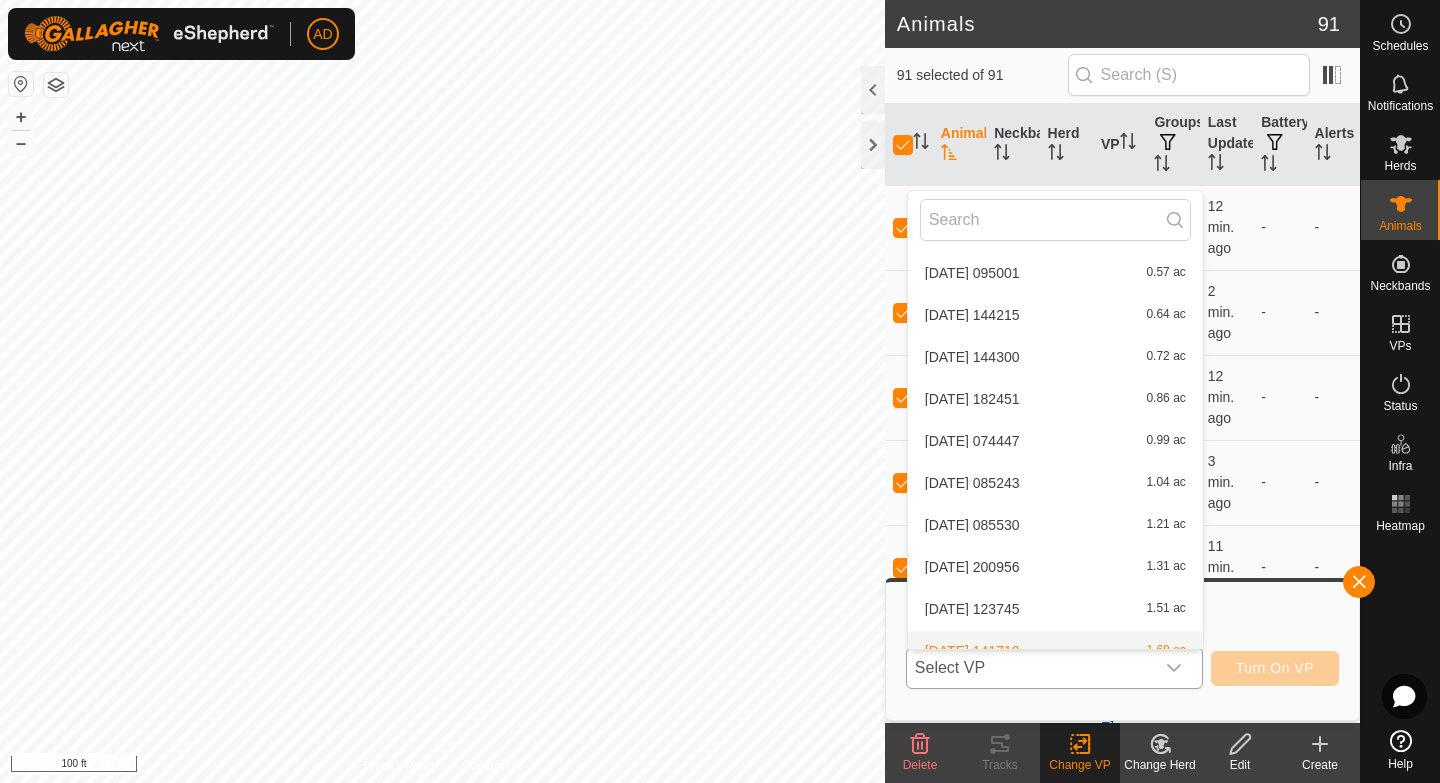 scroll, scrollTop: 2902, scrollLeft: 0, axis: vertical 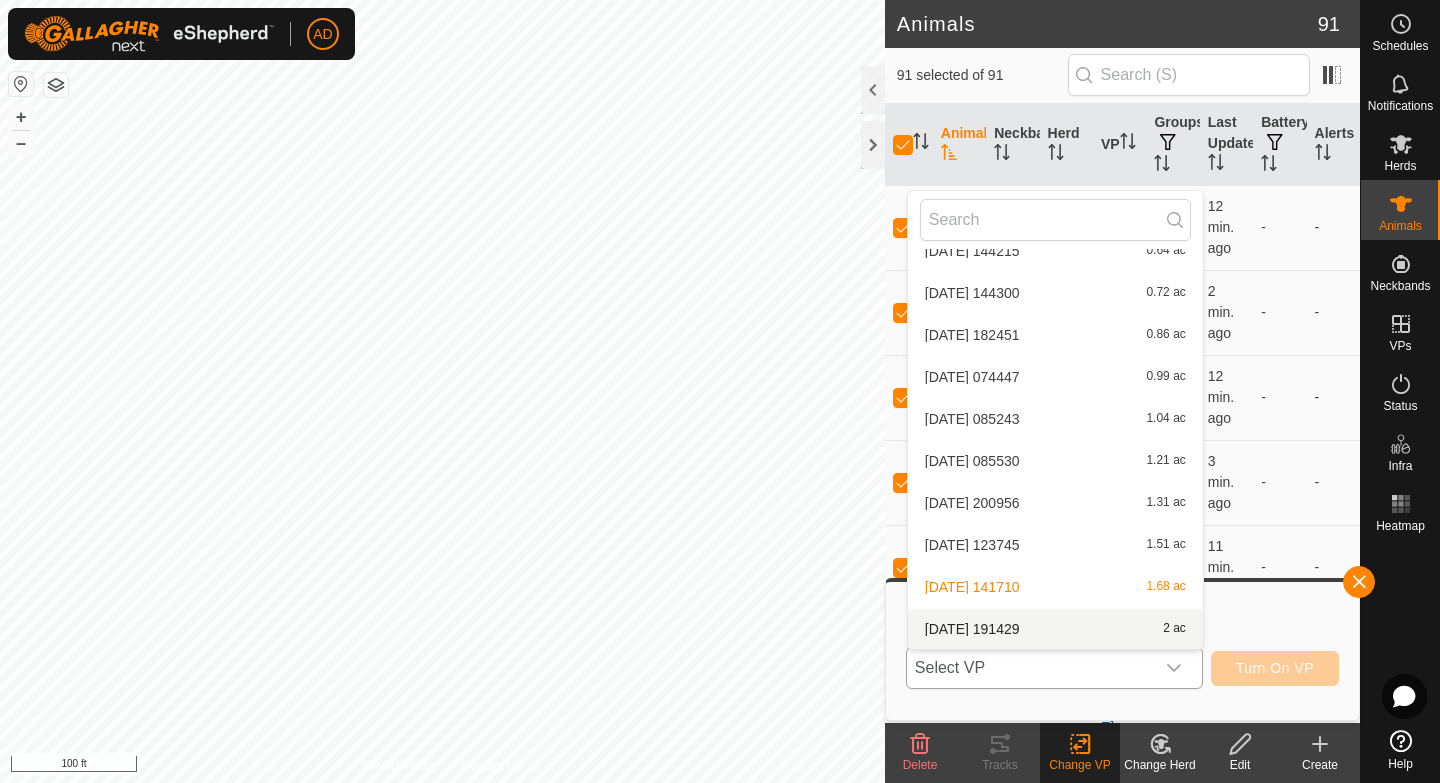 click on "[DATE] 191429  2 ac" at bounding box center [1055, 629] 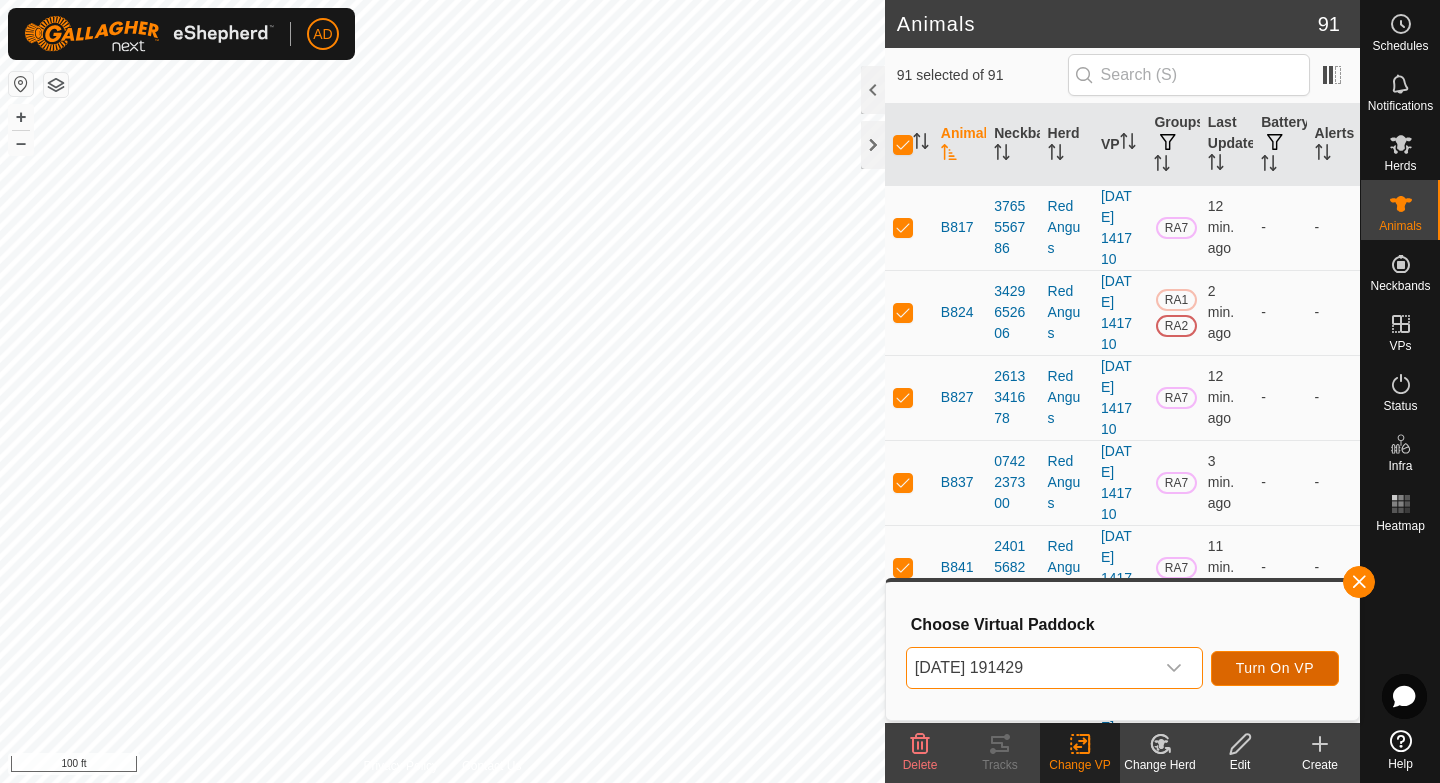 click on "Turn On VP" at bounding box center [1275, 668] 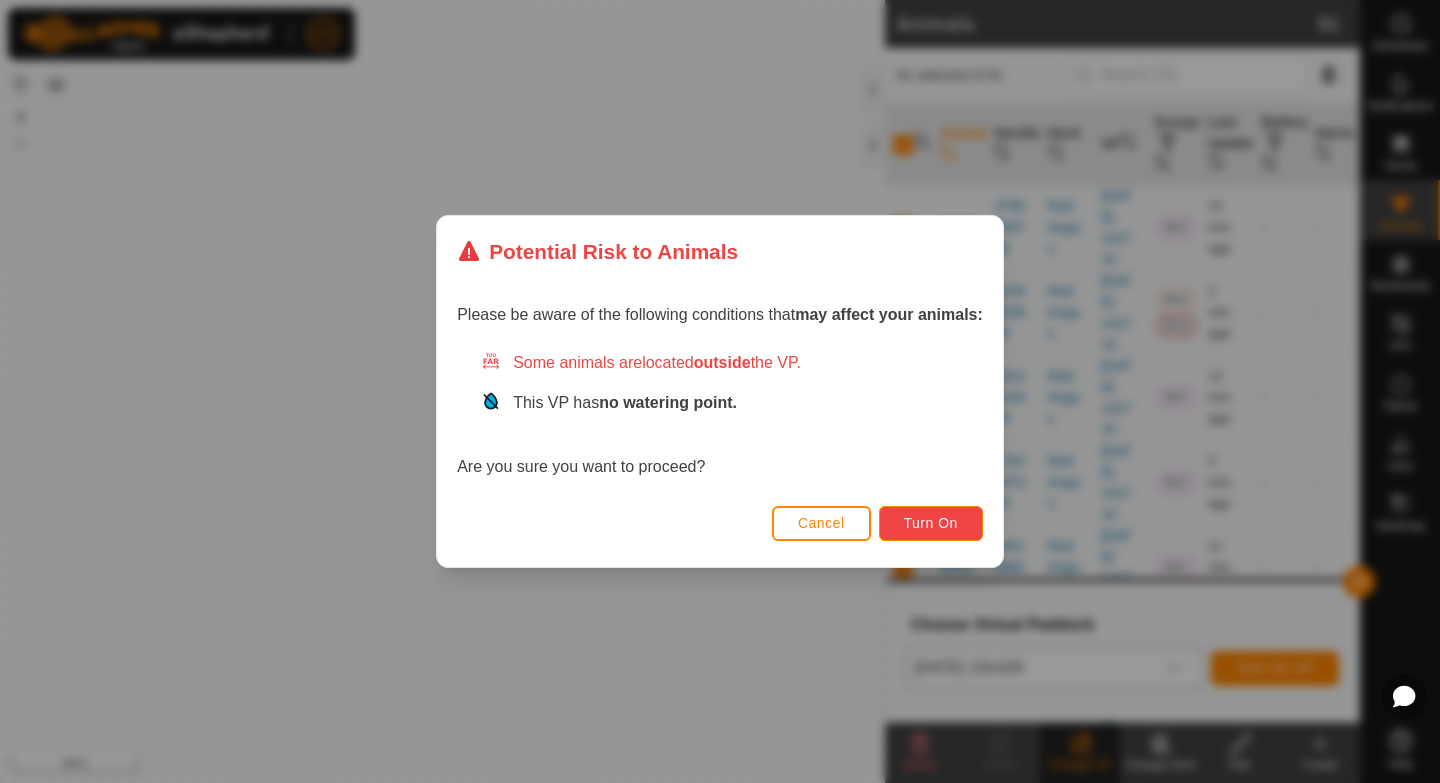 click on "Turn On" at bounding box center (931, 523) 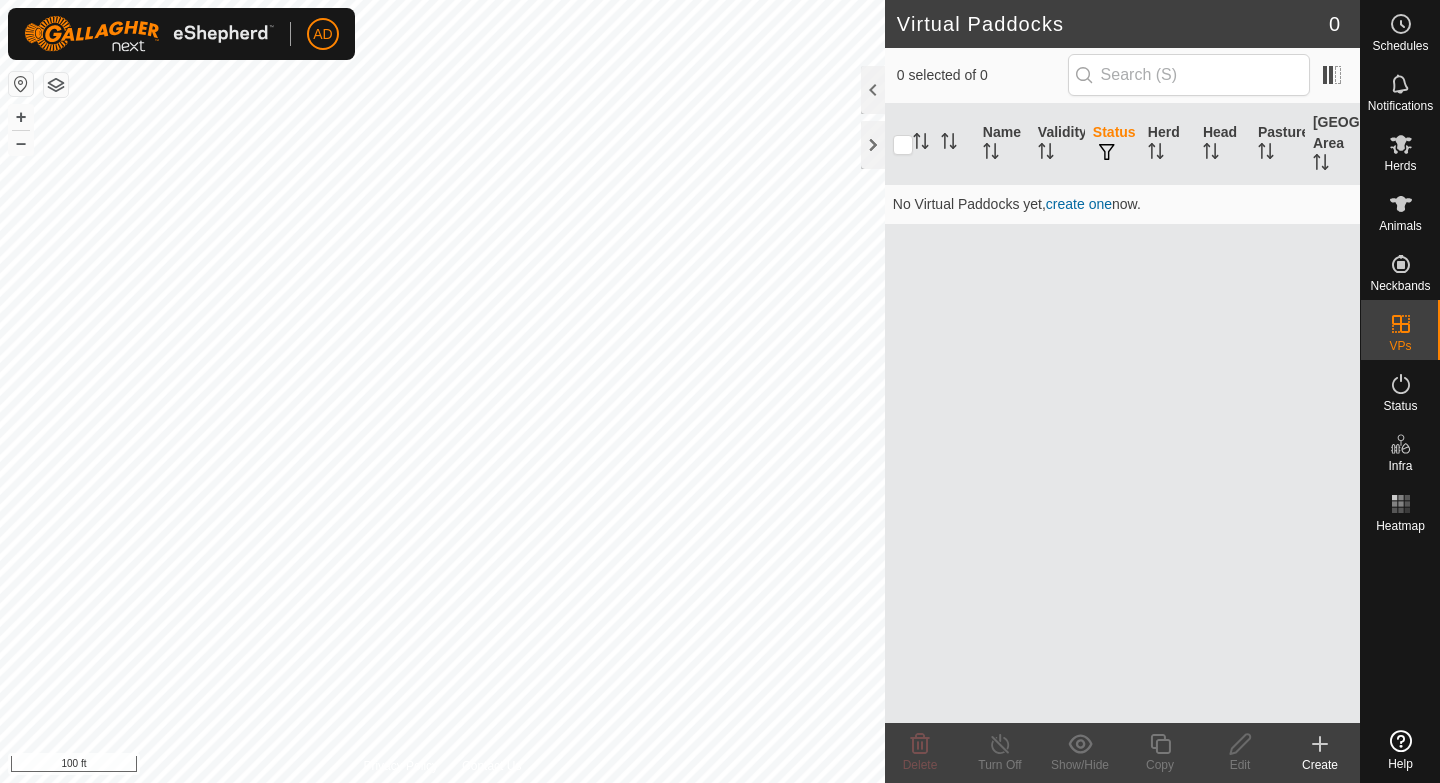 scroll, scrollTop: 0, scrollLeft: 0, axis: both 